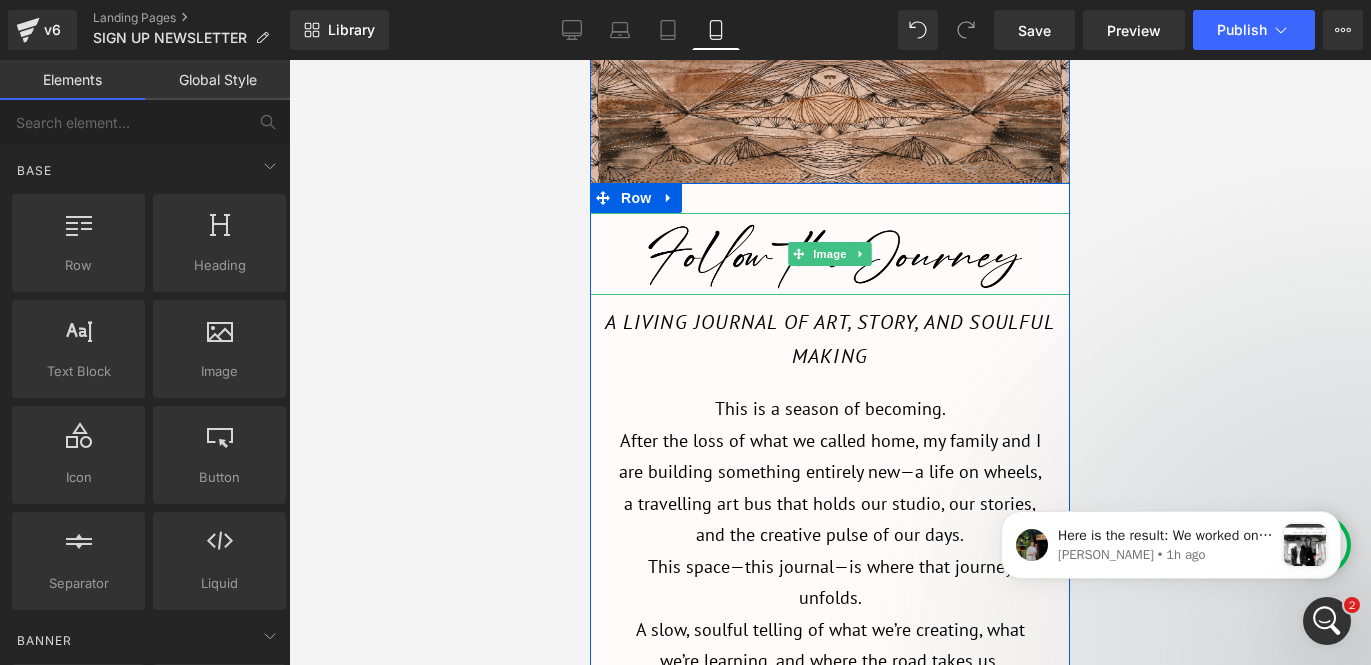 scroll, scrollTop: 0, scrollLeft: 0, axis: both 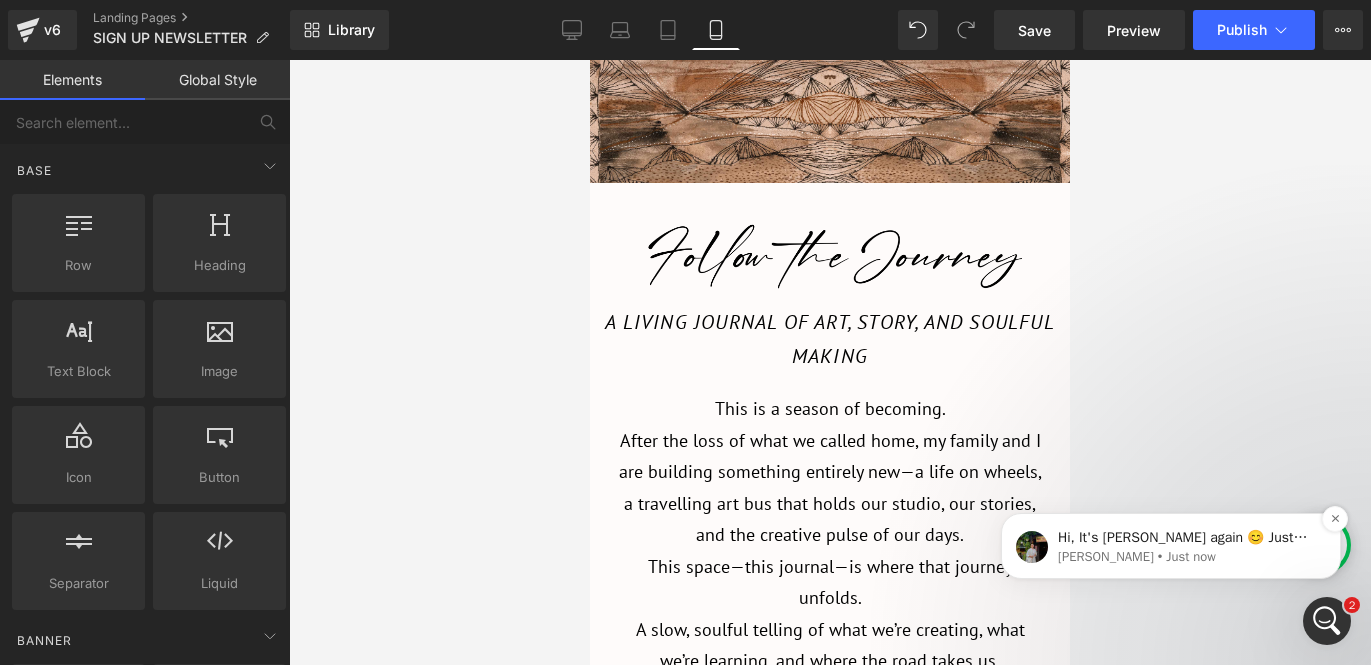 click on "Hi, It's Jeremy again 😊   Just want to follow up since I have not received any response from you. Should you have any queries, feel free to let us know.   Our support team is always happy to assist you further 💪 ​ (Friendly note: This chat box will be closed within the next 24 hours if there is no response)" at bounding box center (1187, 538) 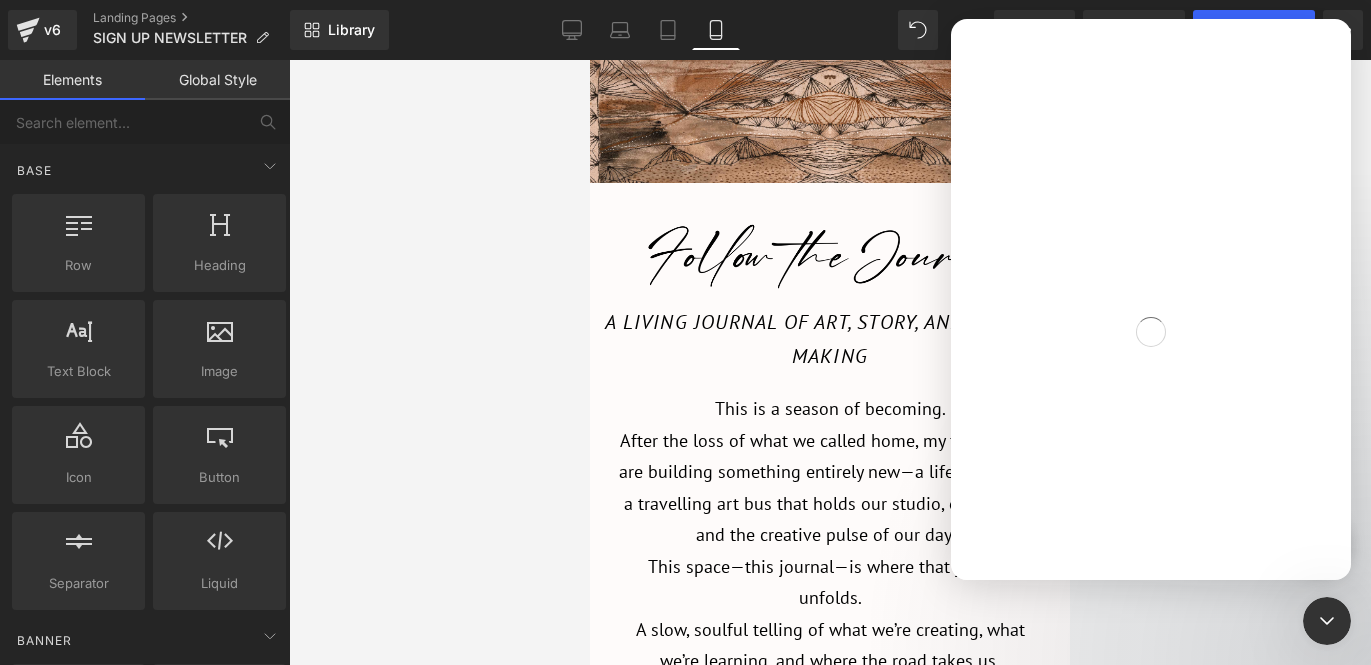 scroll, scrollTop: 0, scrollLeft: 0, axis: both 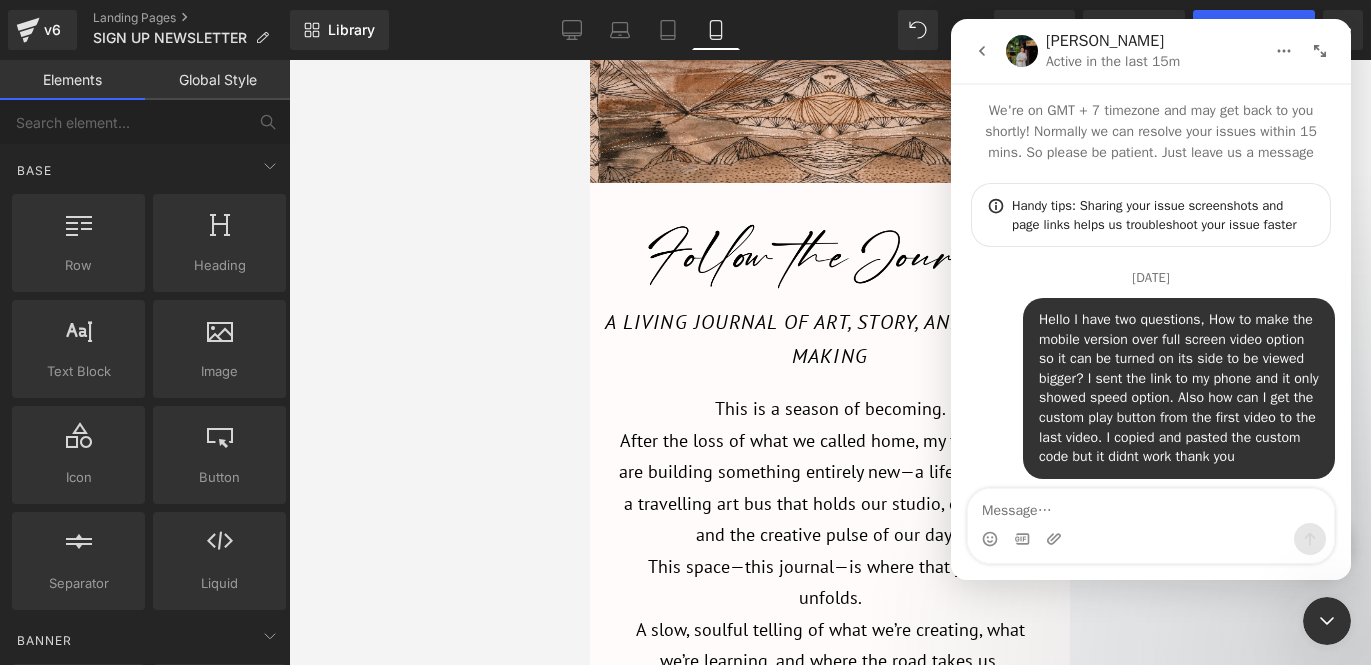 click at bounding box center (685, 302) 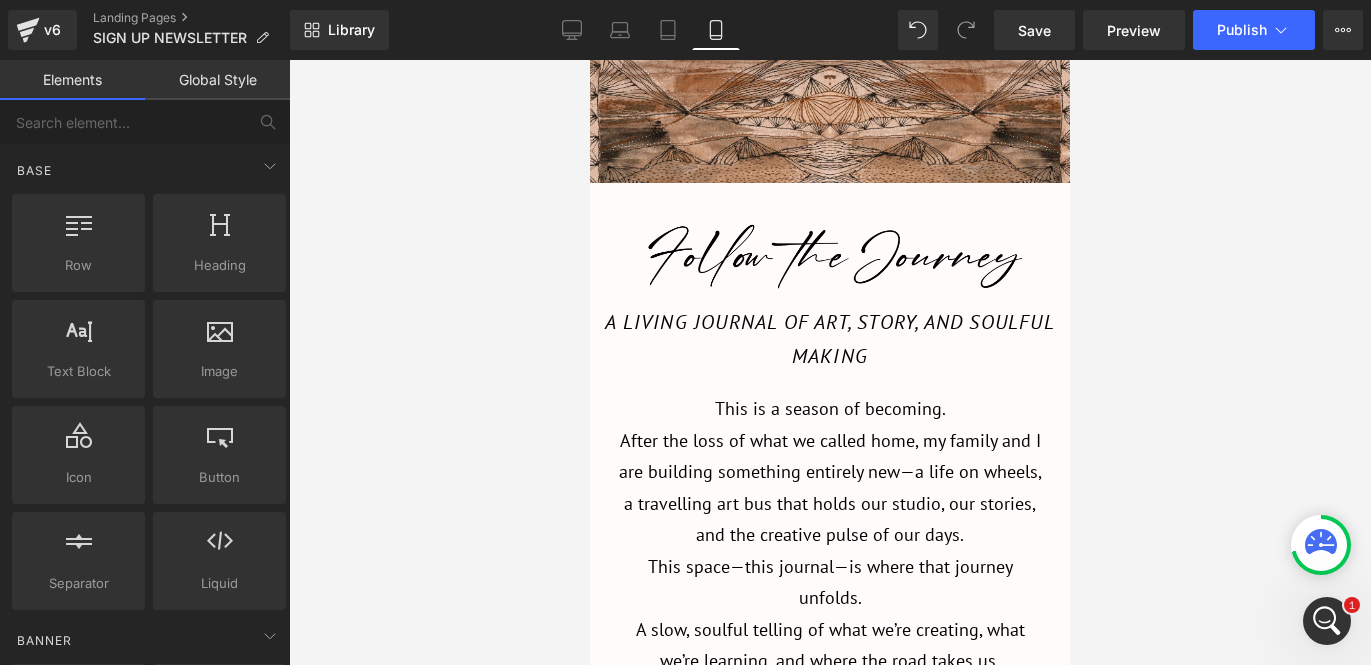 scroll, scrollTop: 0, scrollLeft: 0, axis: both 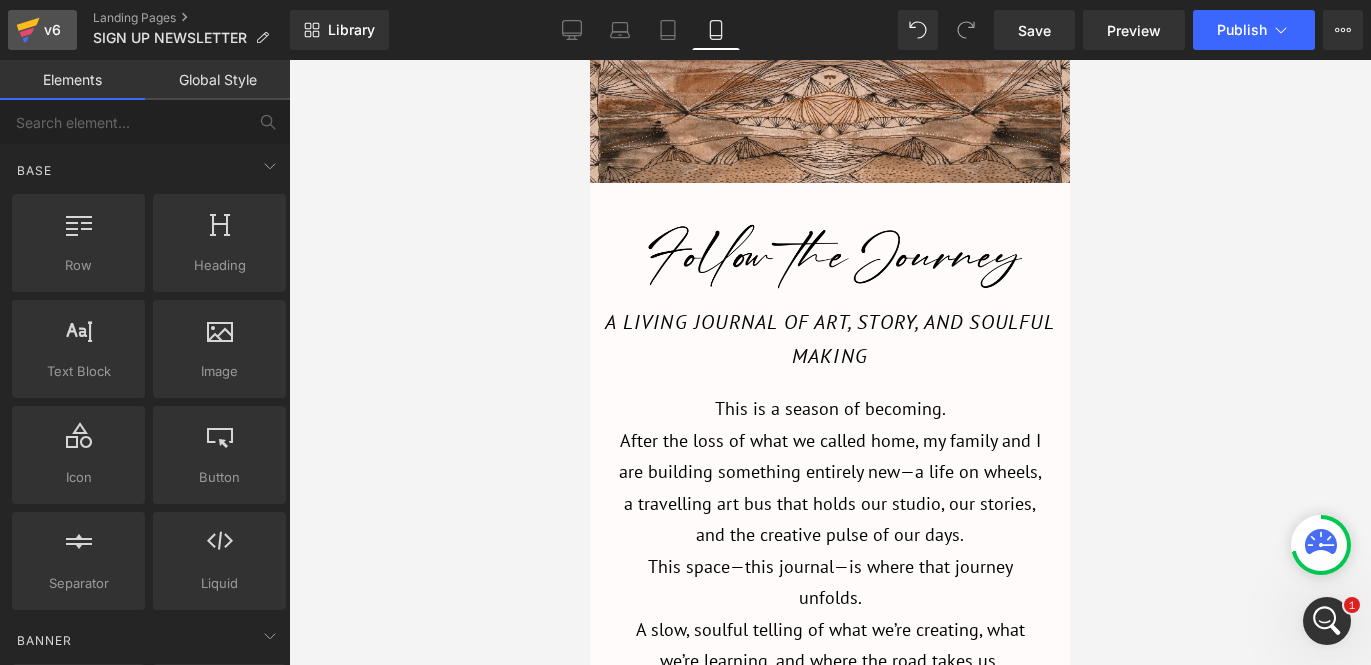 click on "v6" at bounding box center (52, 30) 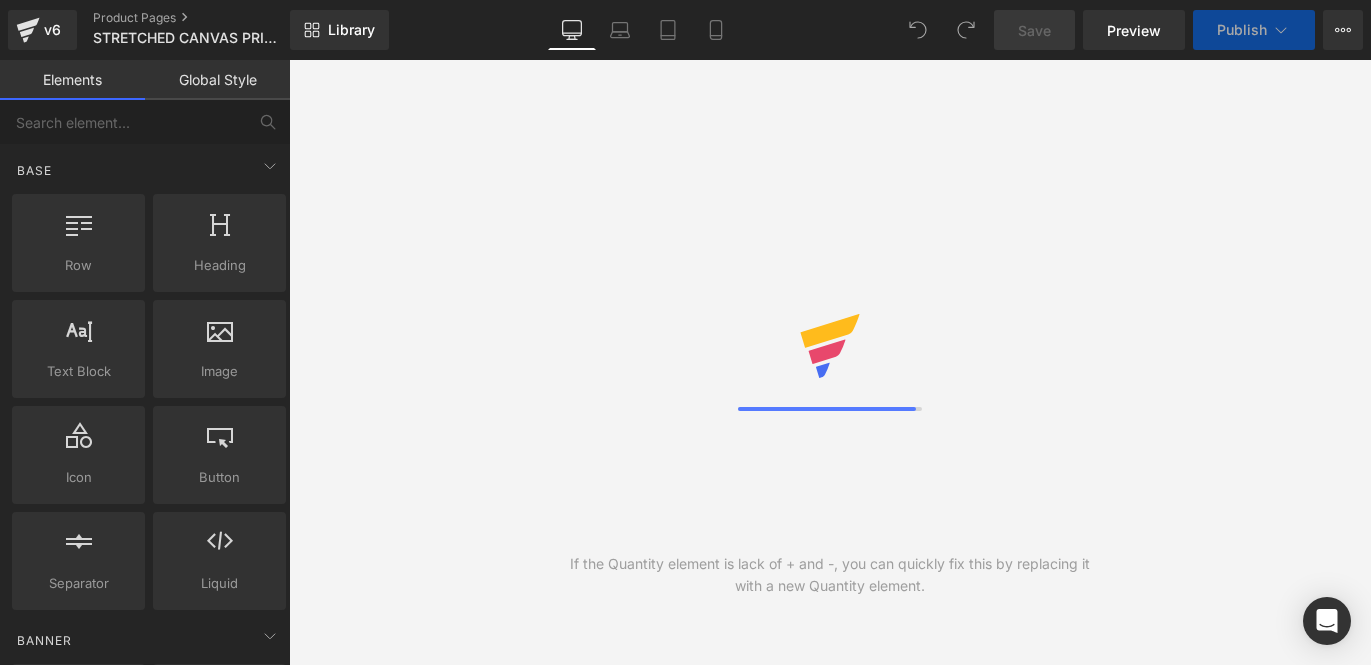 scroll, scrollTop: 0, scrollLeft: 0, axis: both 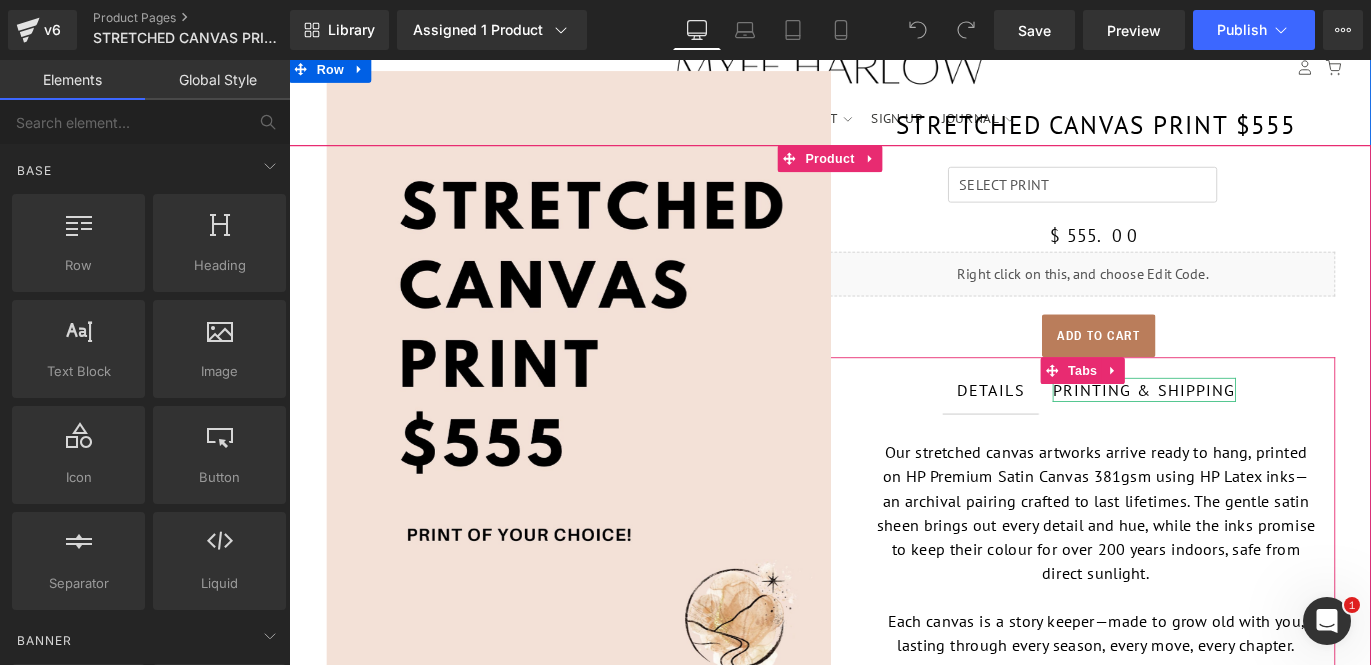 click on "PRINTING & SHIPPING" at bounding box center [1245, 429] 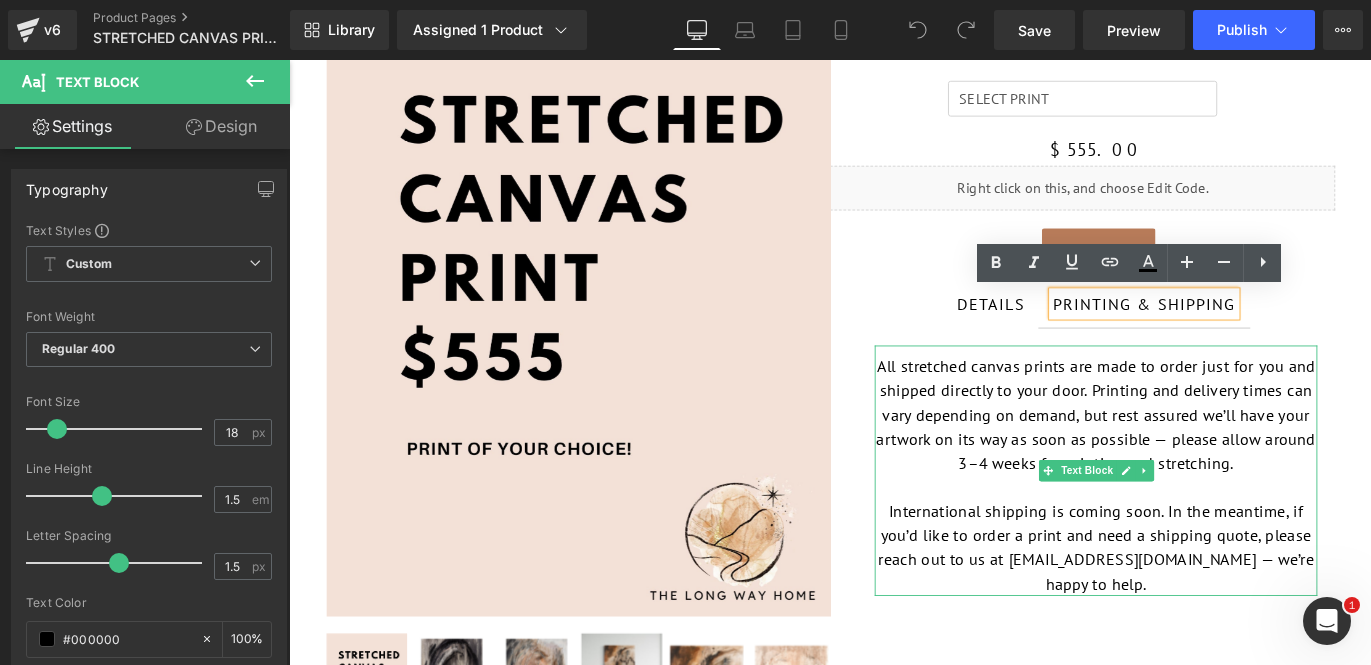 scroll, scrollTop: 138, scrollLeft: 0, axis: vertical 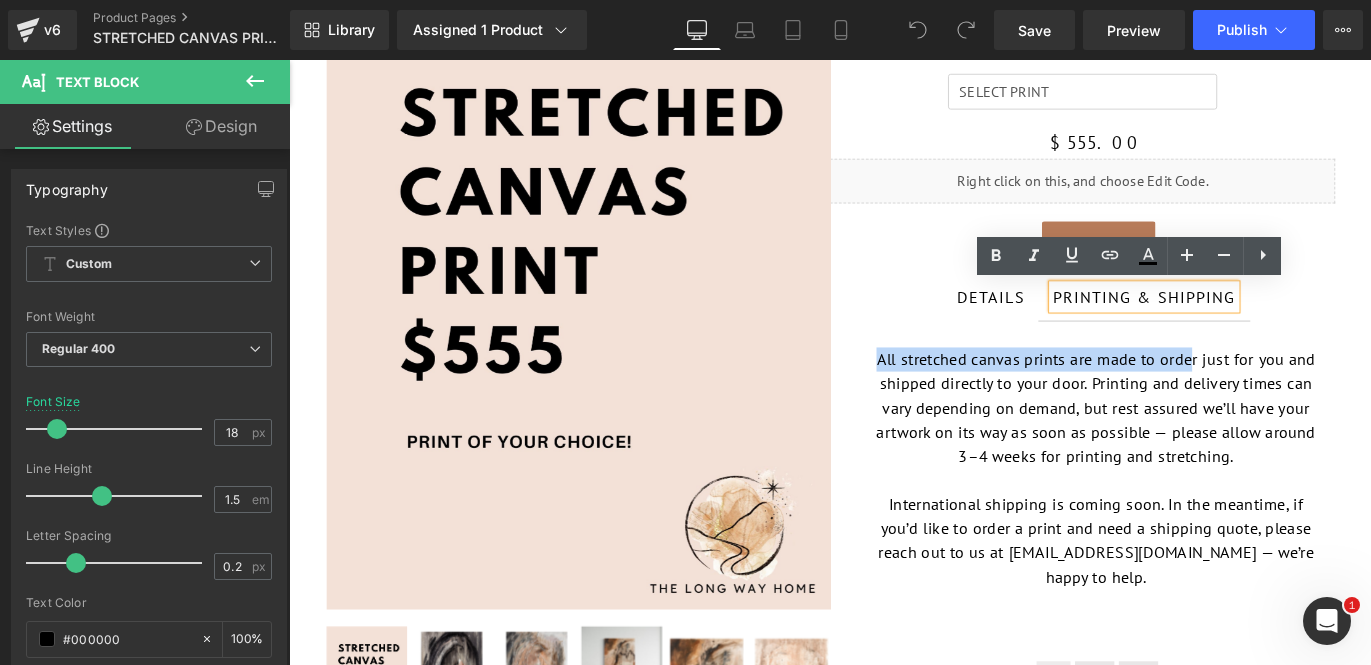drag, startPoint x: 1301, startPoint y: 394, endPoint x: 943, endPoint y: 365, distance: 359.17267 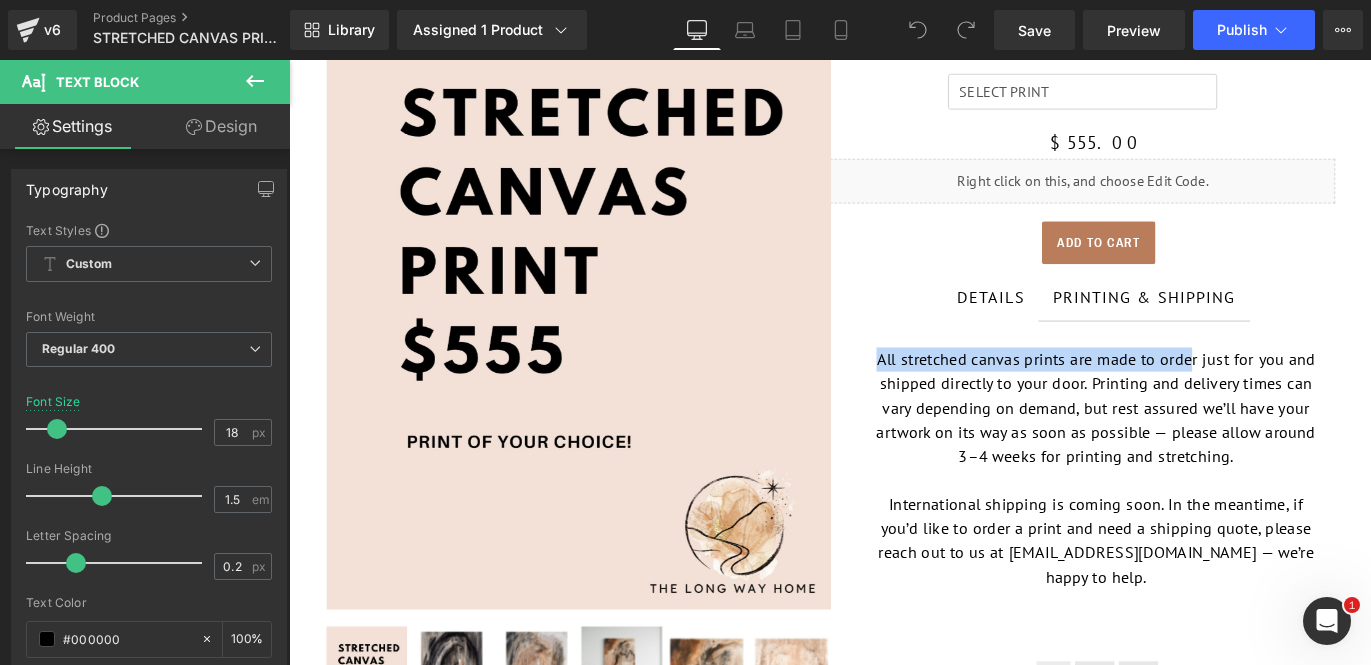 copy on "All stretched canvas prints are made to orde" 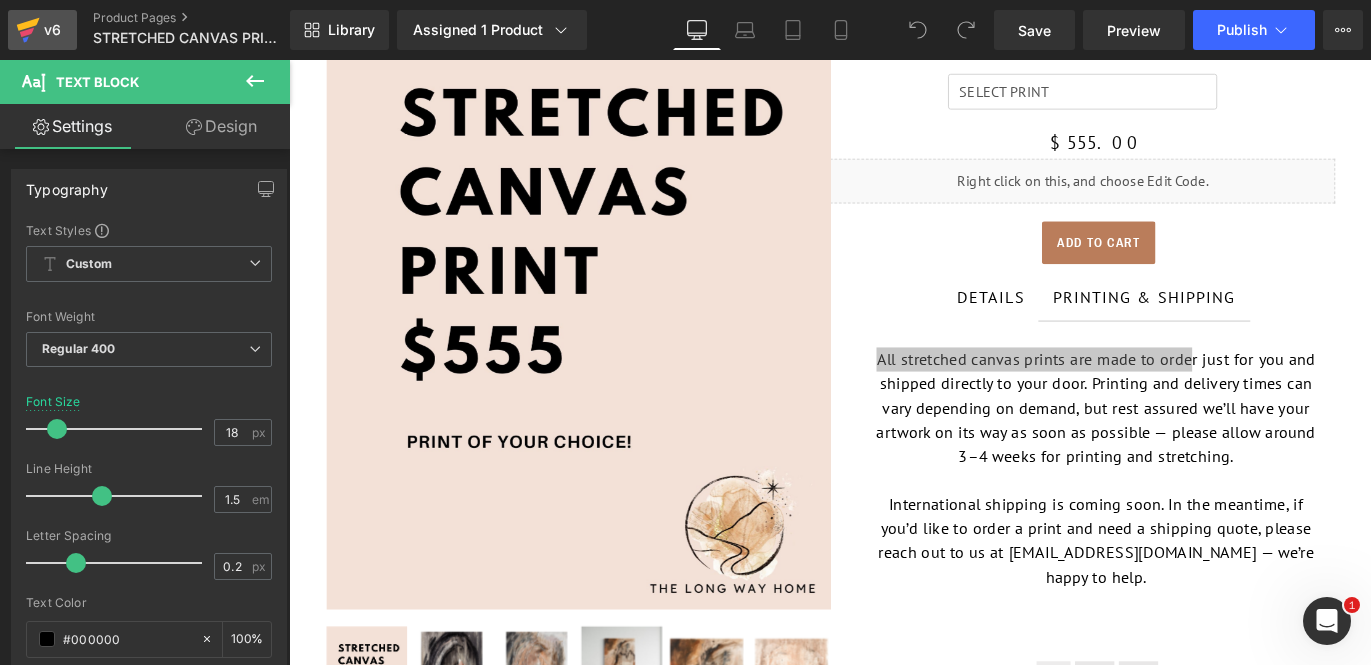 click 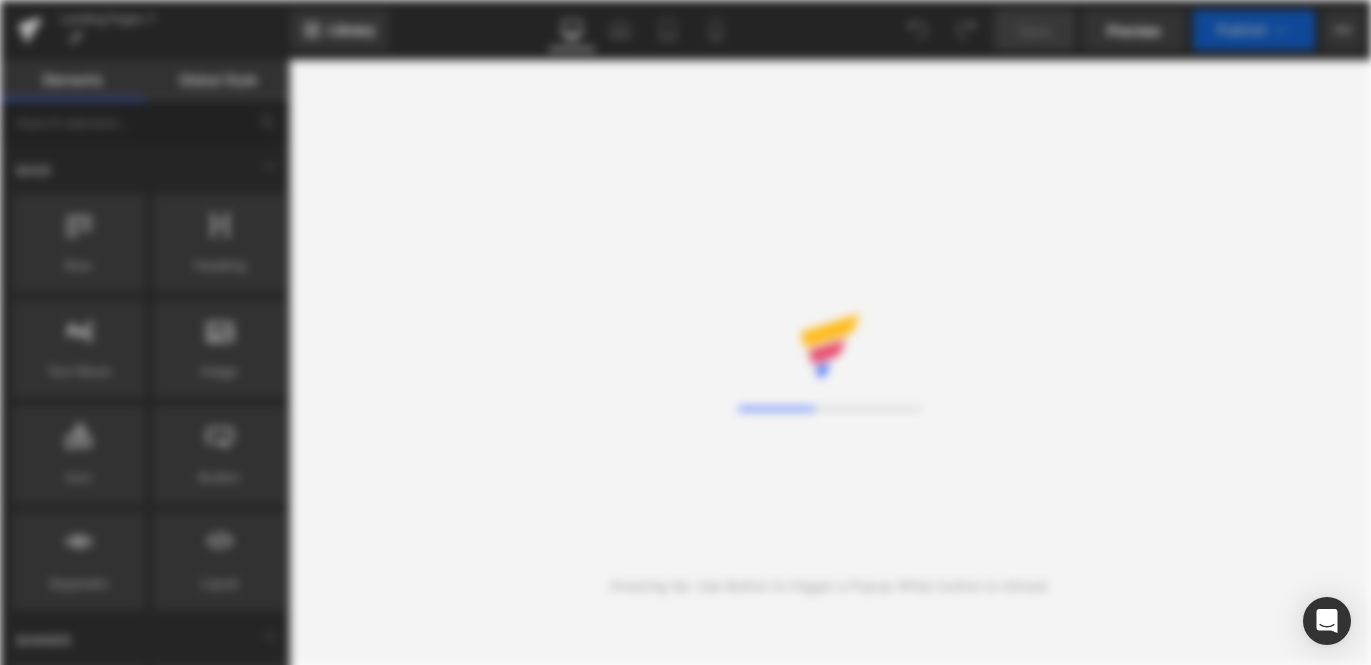 scroll, scrollTop: 0, scrollLeft: 0, axis: both 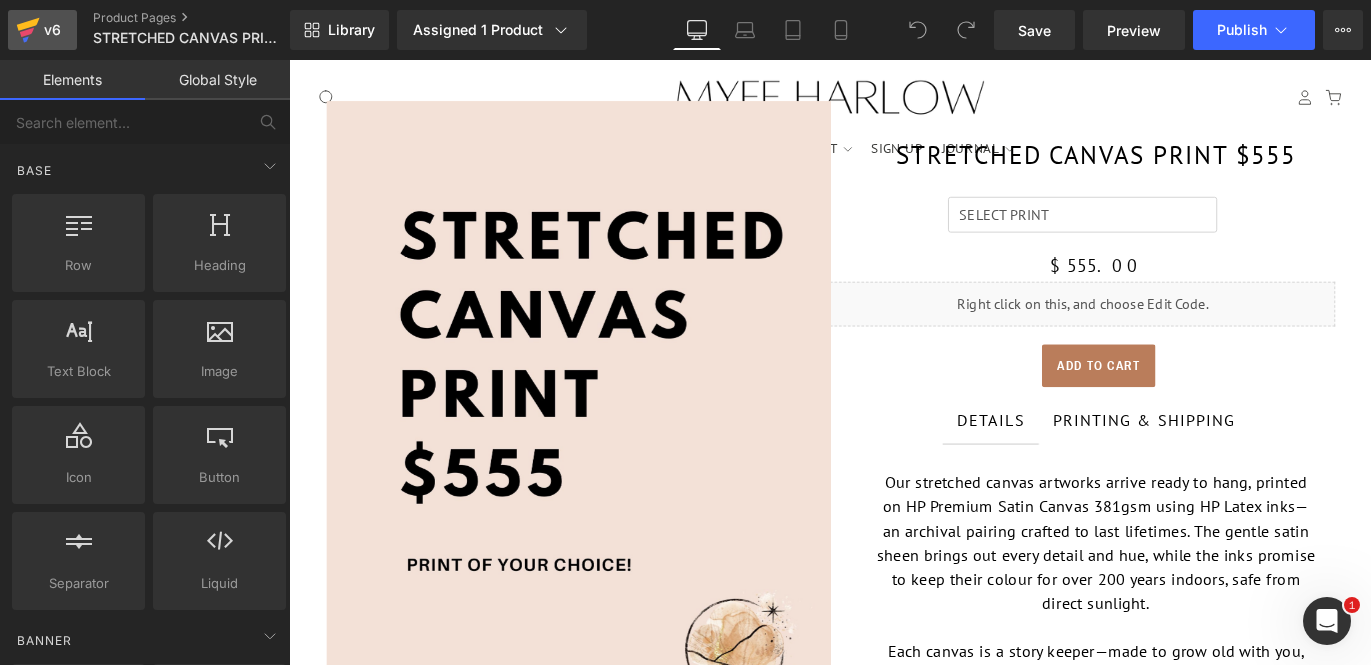 click 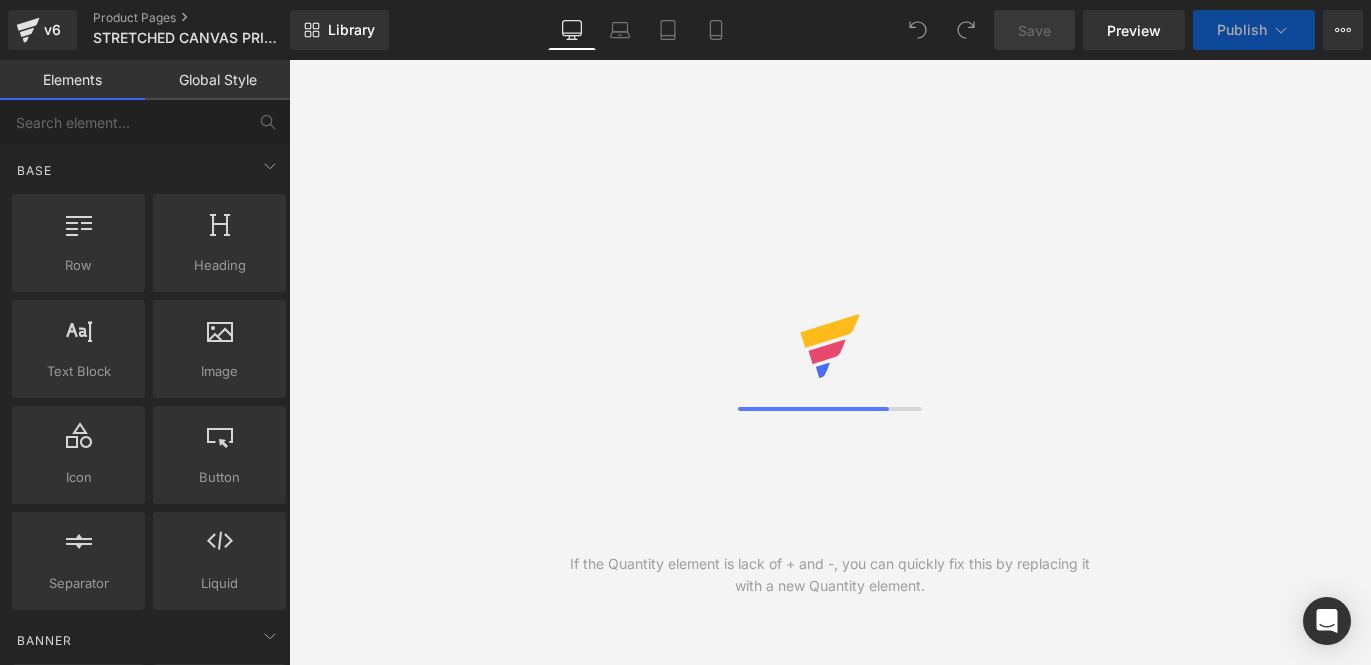 scroll, scrollTop: 0, scrollLeft: 0, axis: both 